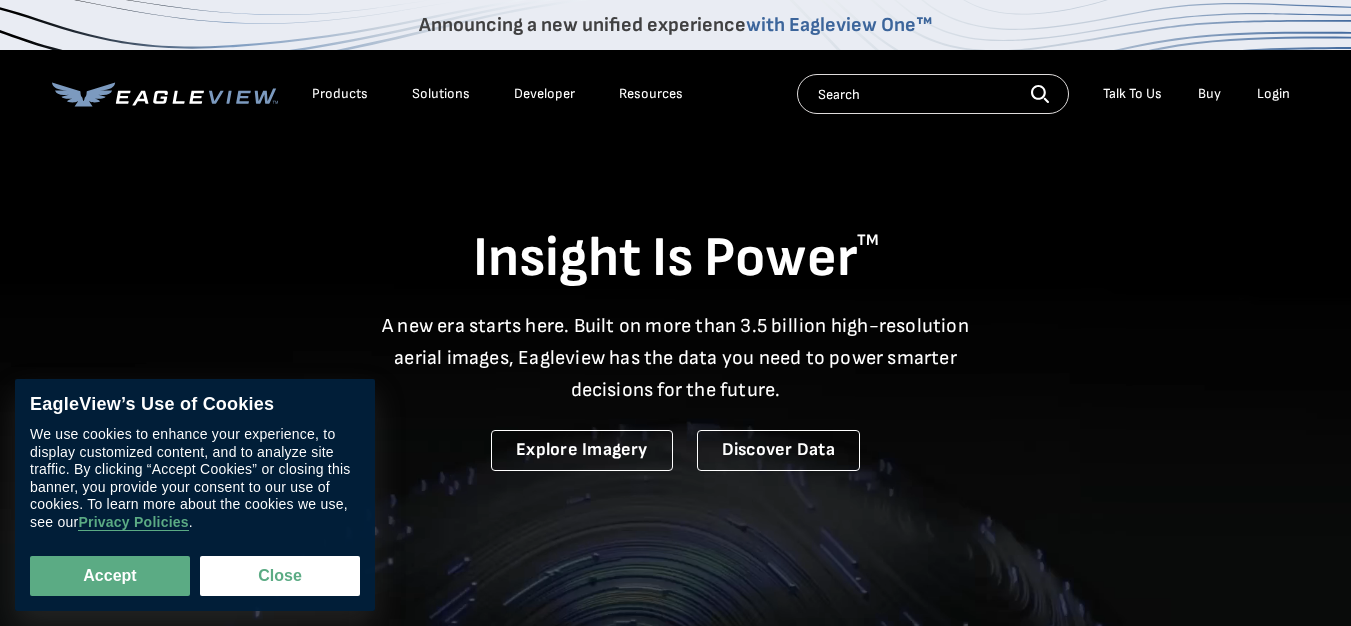 scroll, scrollTop: 0, scrollLeft: 0, axis: both 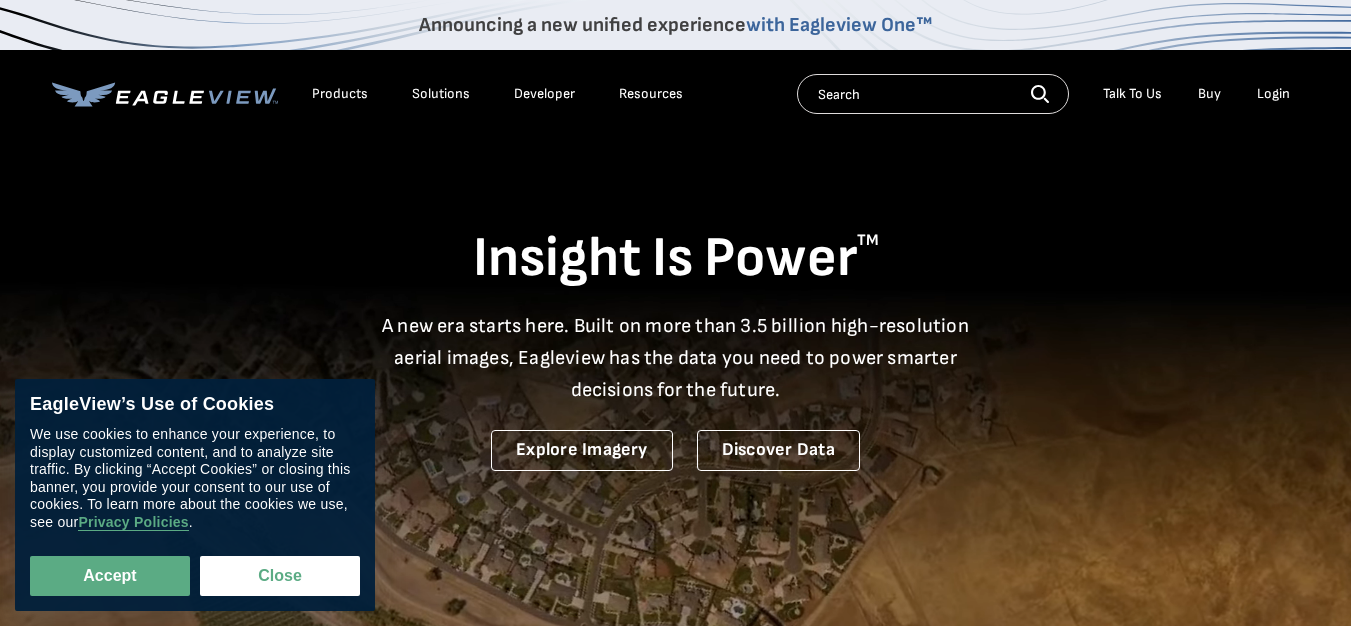 click on "Login" at bounding box center (1273, 94) 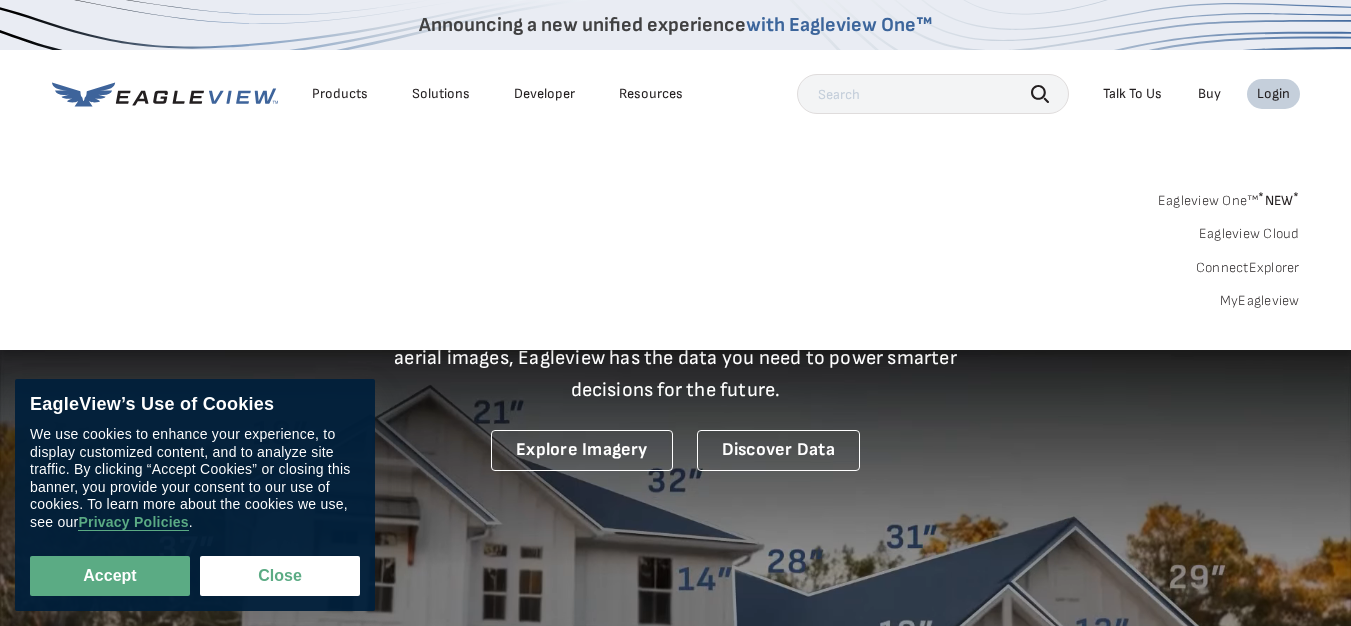 click on "MyEagleview" at bounding box center [1260, 301] 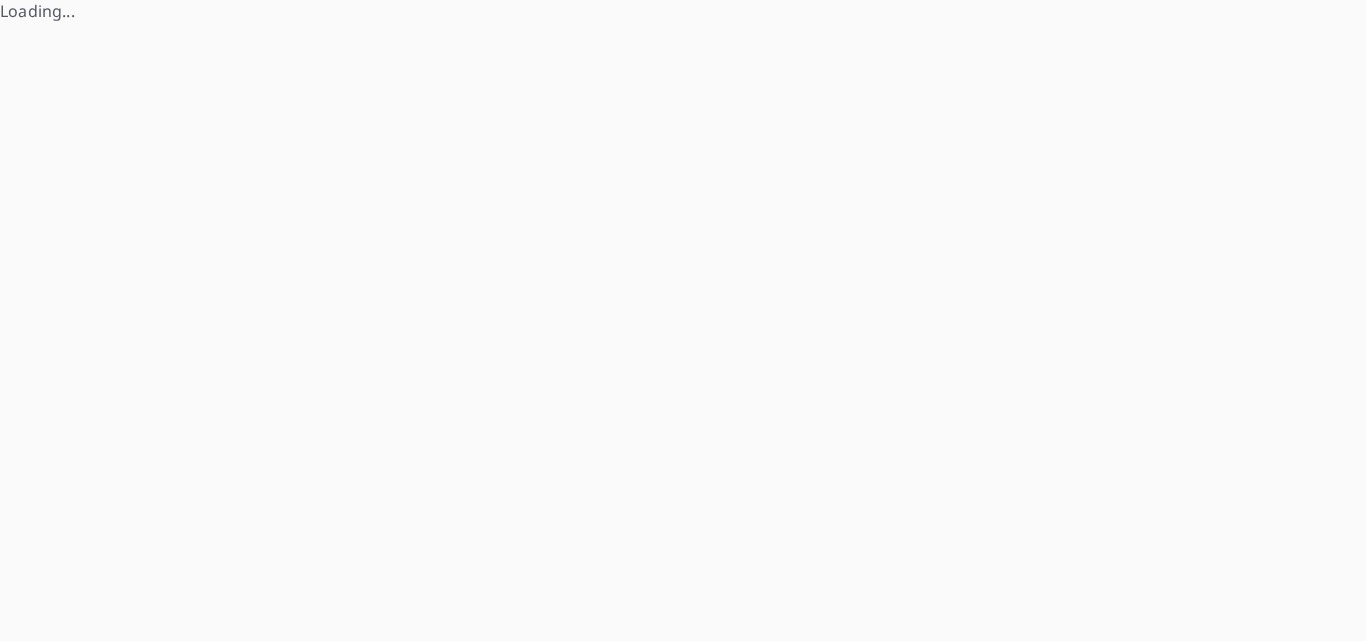 scroll, scrollTop: 0, scrollLeft: 0, axis: both 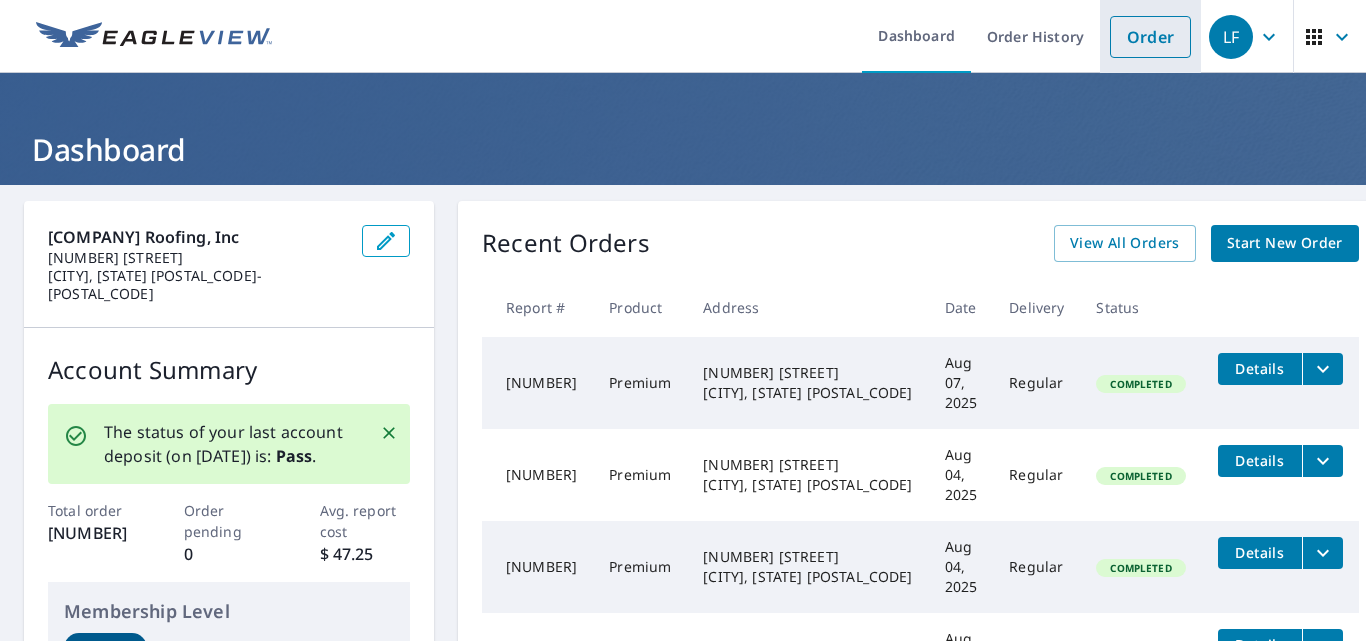 click on "Order" at bounding box center (1150, 37) 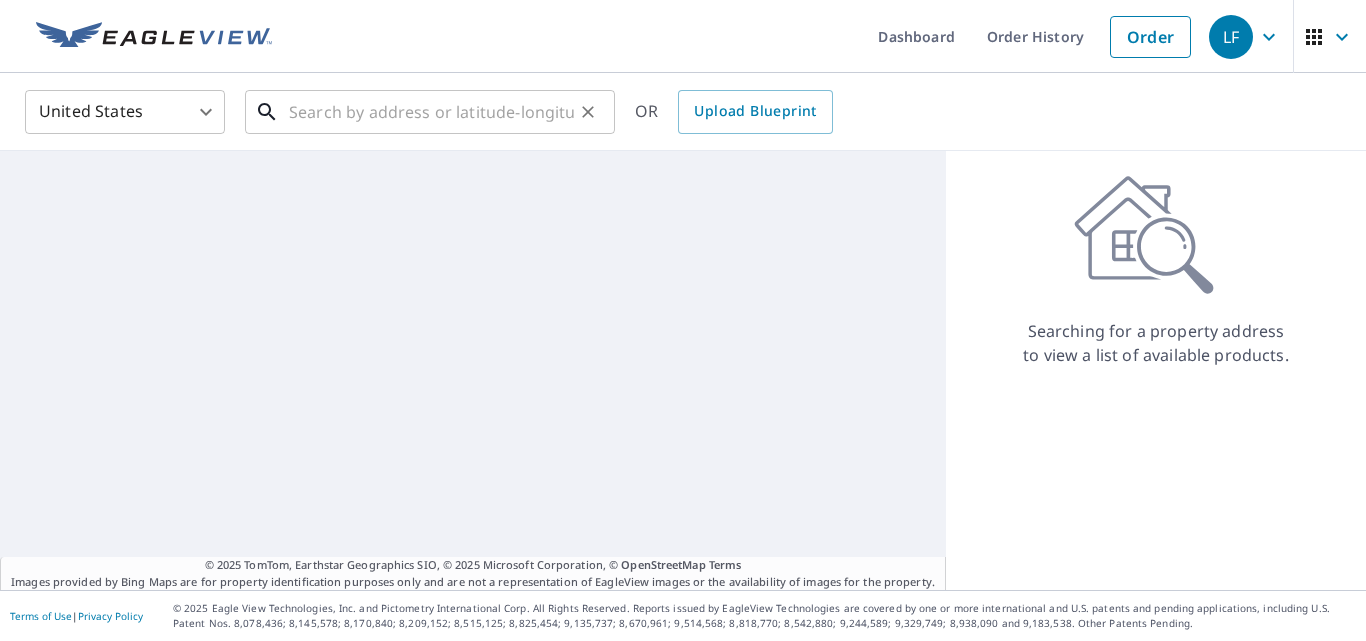 click at bounding box center [431, 112] 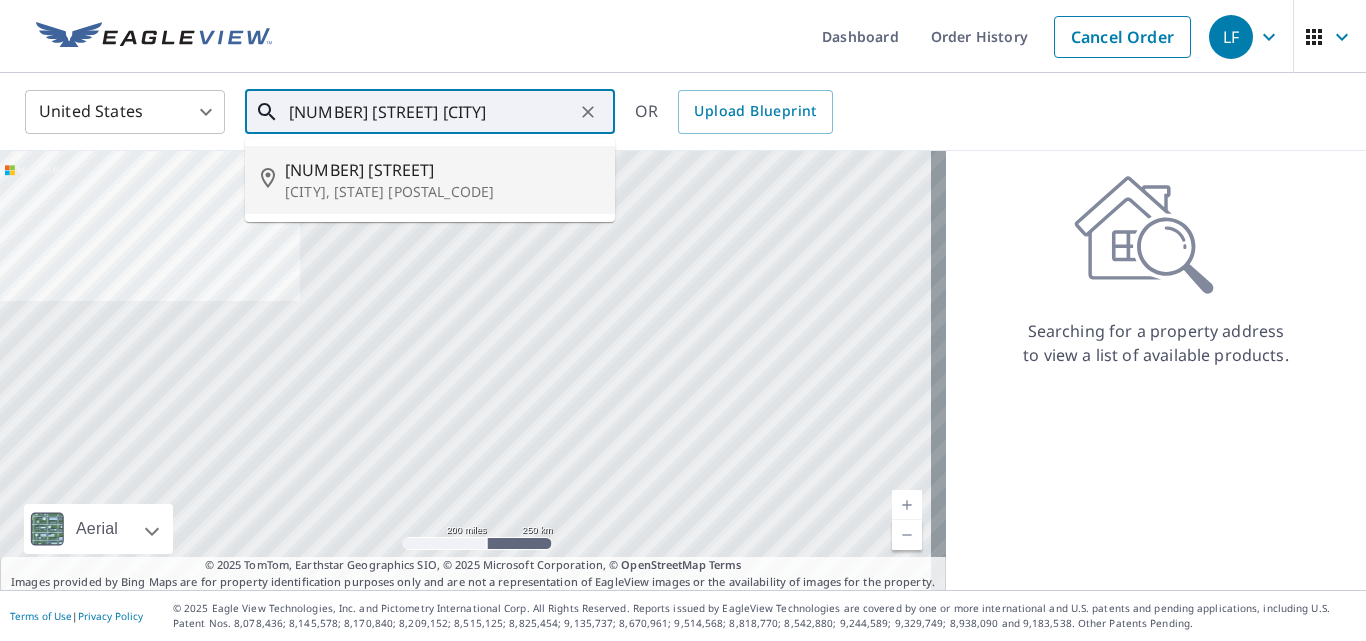 click on "[NUMBER] [STREET]" at bounding box center [442, 170] 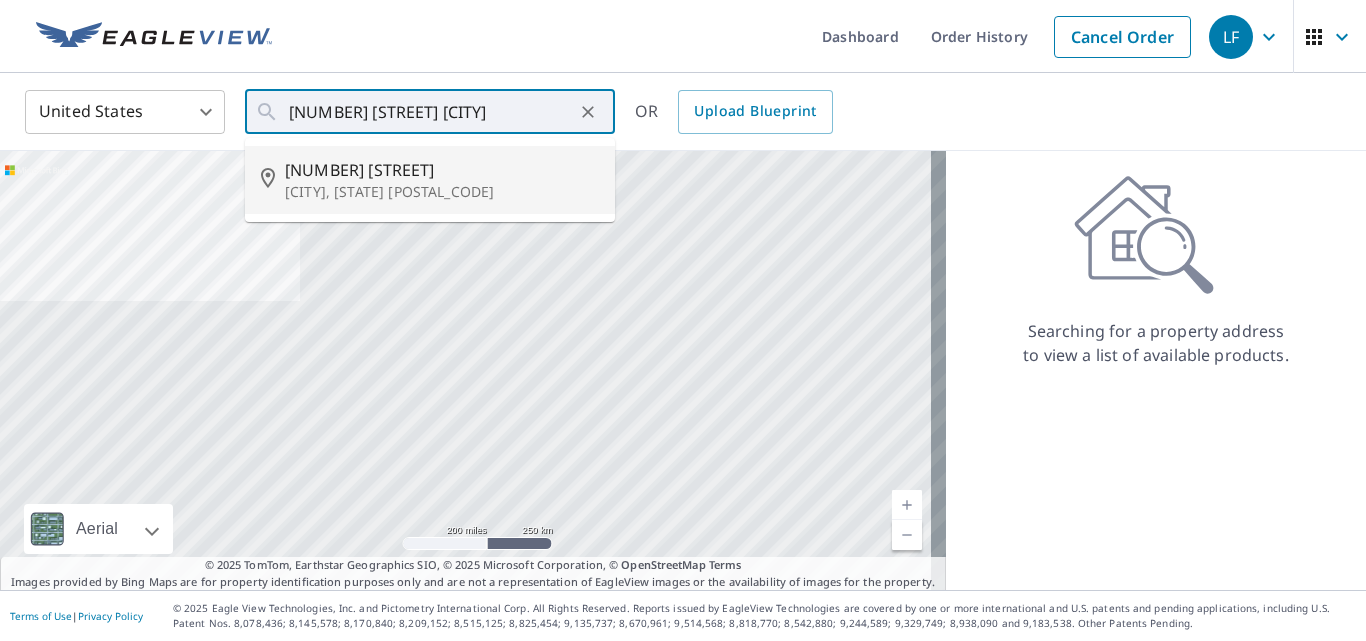 type on "[NUMBER] [STREET] [CITY], [STATE] [POSTAL_CODE]" 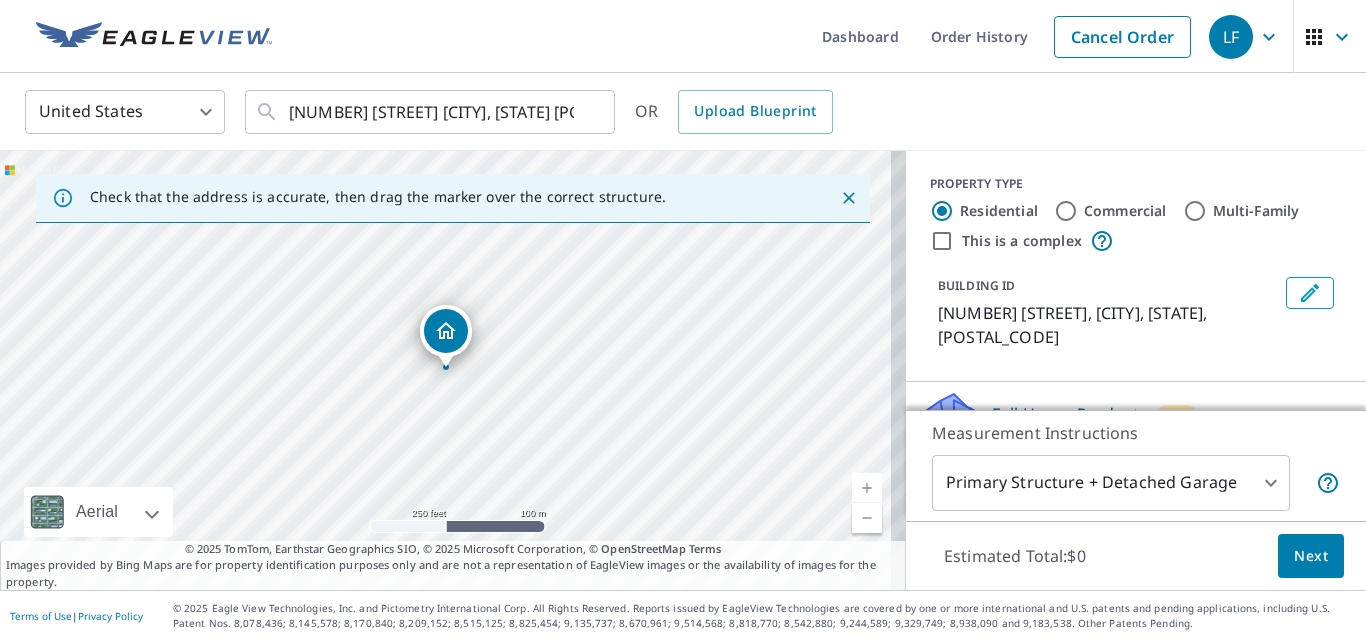 drag, startPoint x: 482, startPoint y: 352, endPoint x: 491, endPoint y: 362, distance: 13.453624 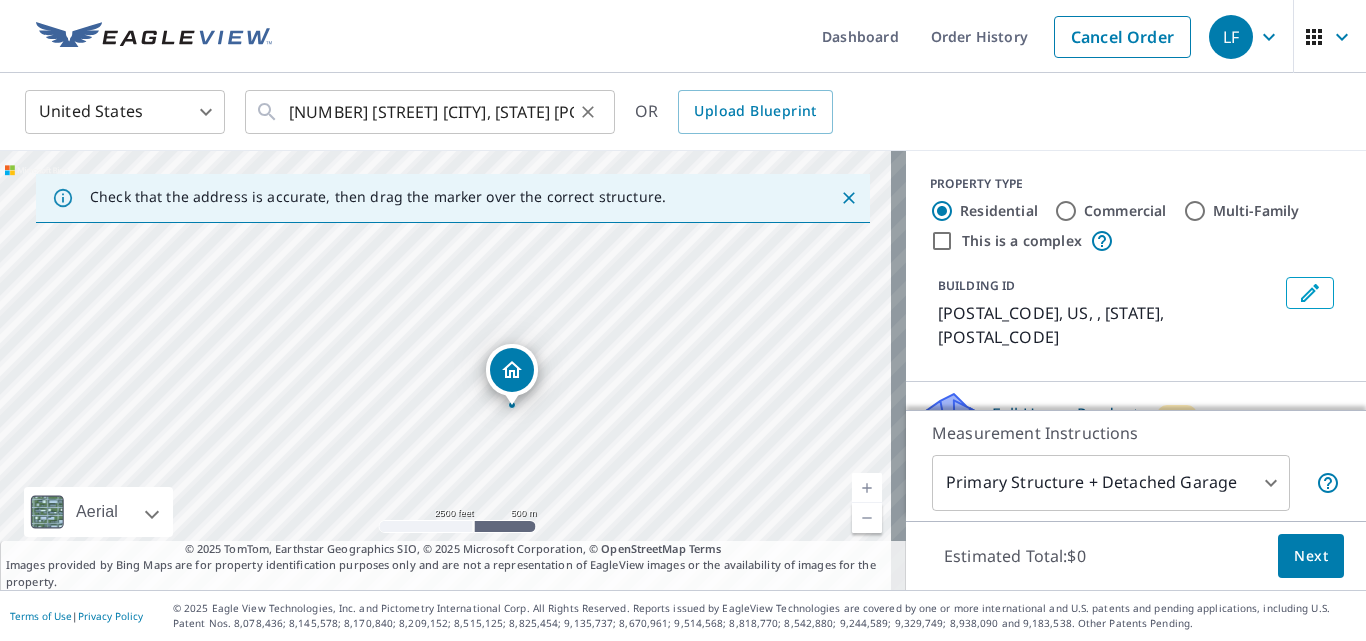click 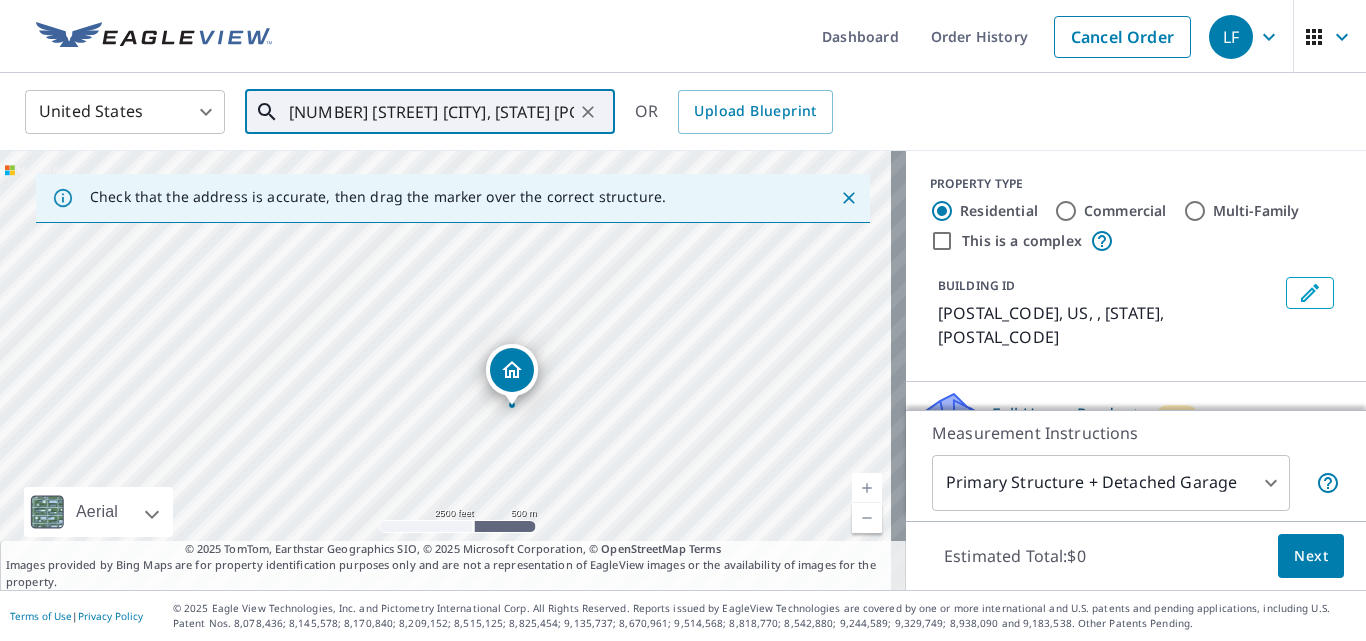 click 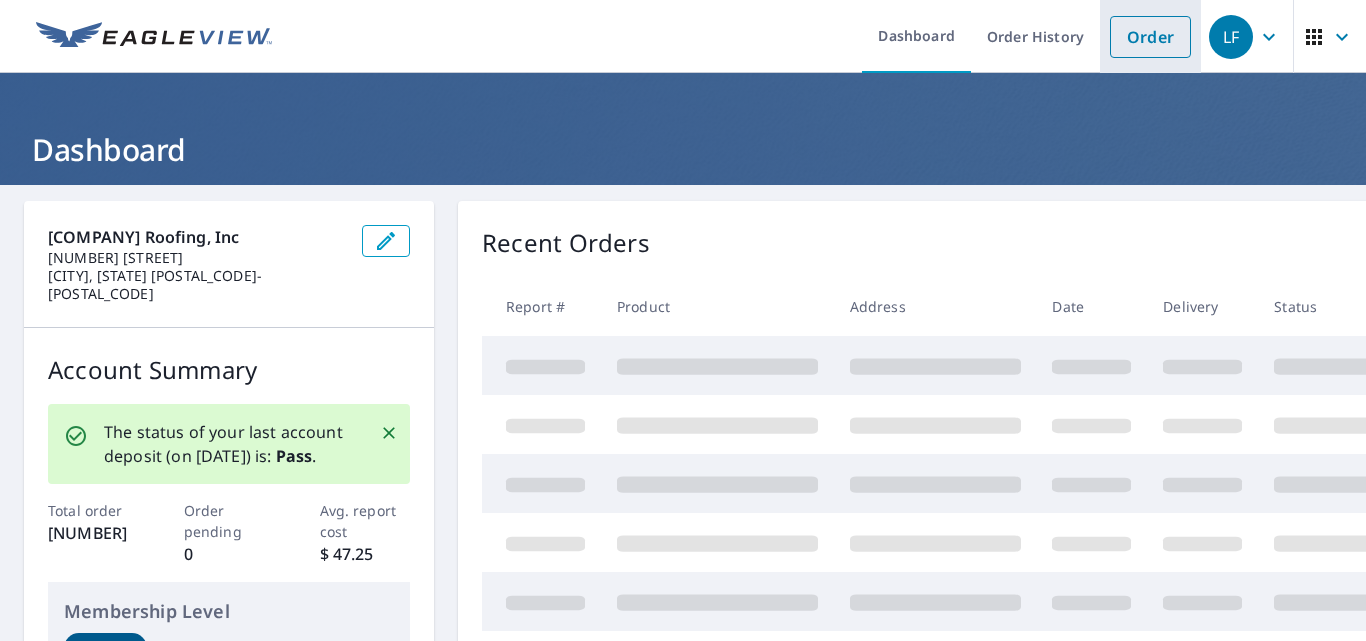 click on "Order" at bounding box center (1150, 37) 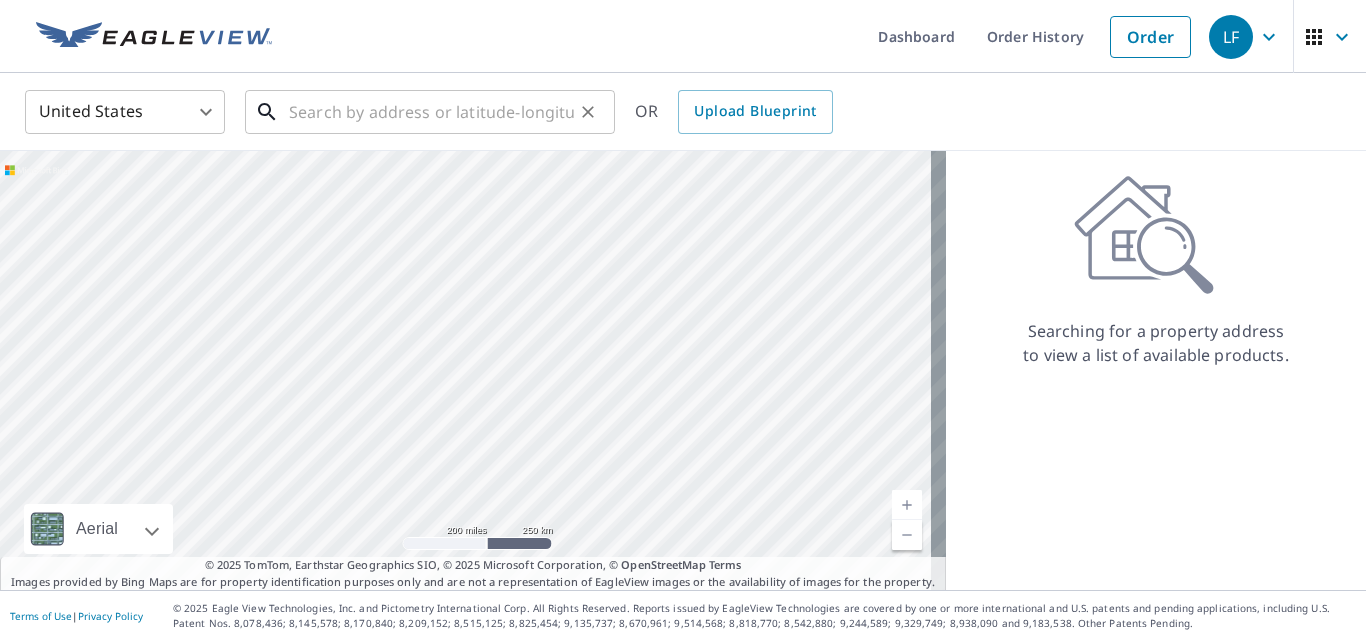 click at bounding box center (431, 112) 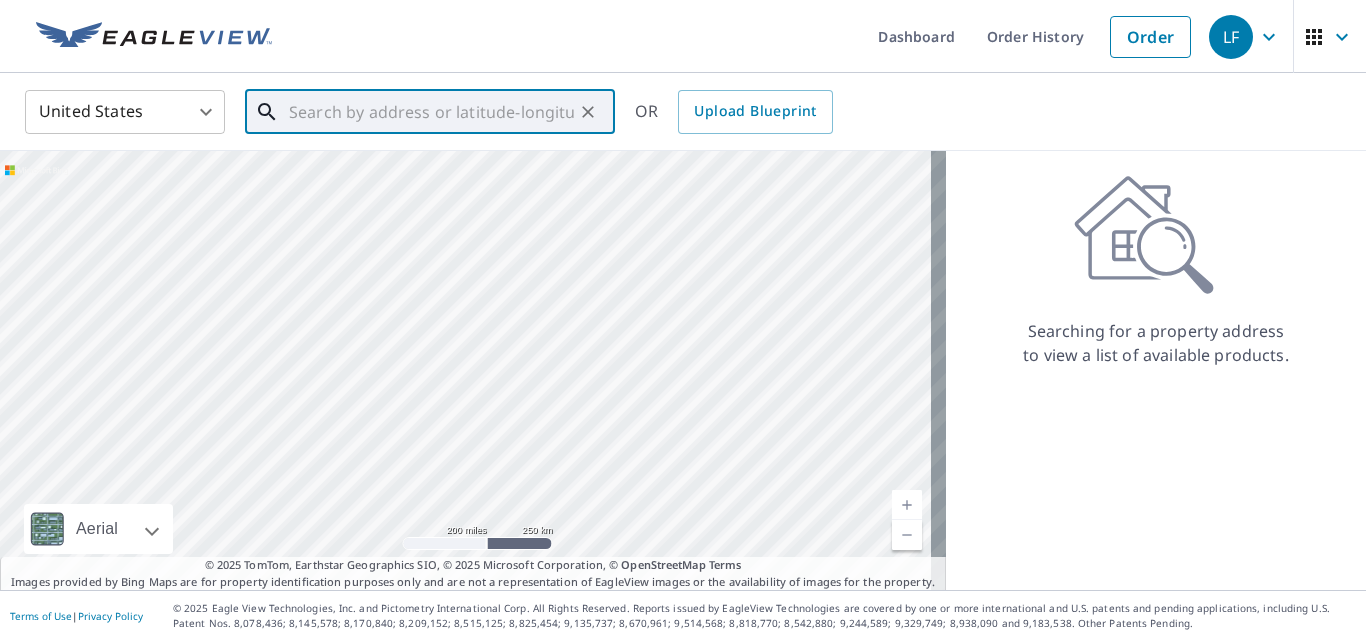 paste on "[NUMBER] [STREET] [CITY], [STATE] [POSTAL_CODE]" 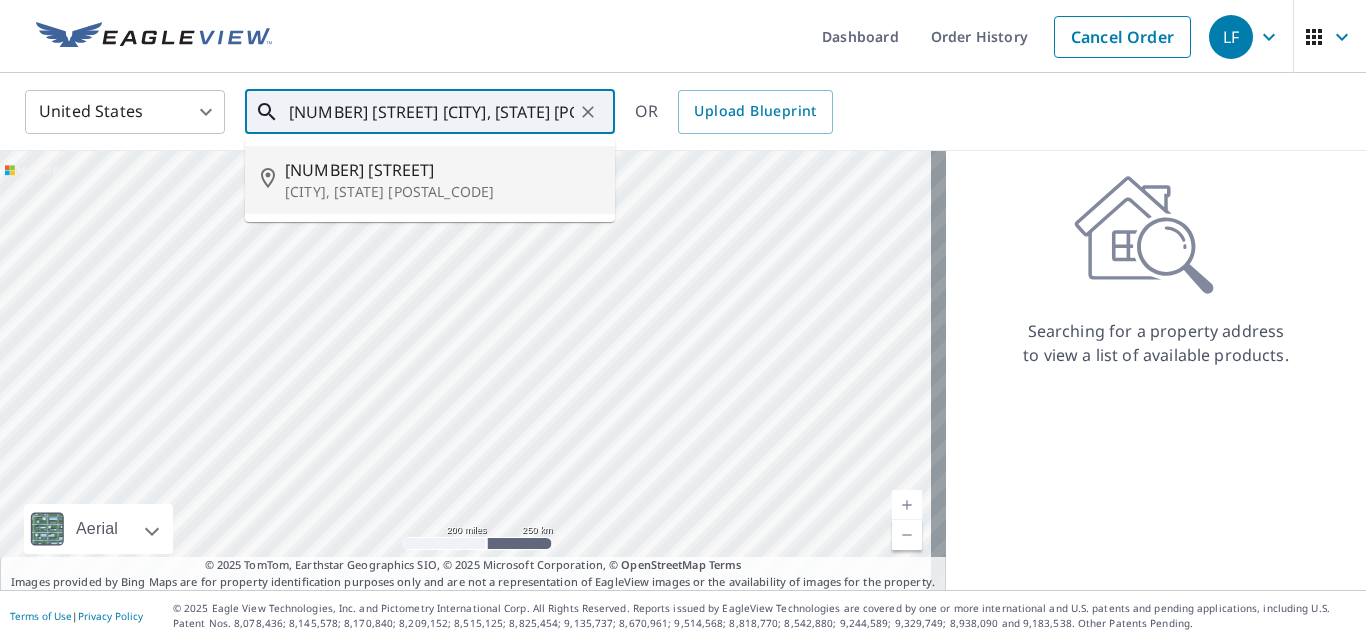 click on "[CITY], [STATE] [POSTAL_CODE]" at bounding box center (442, 192) 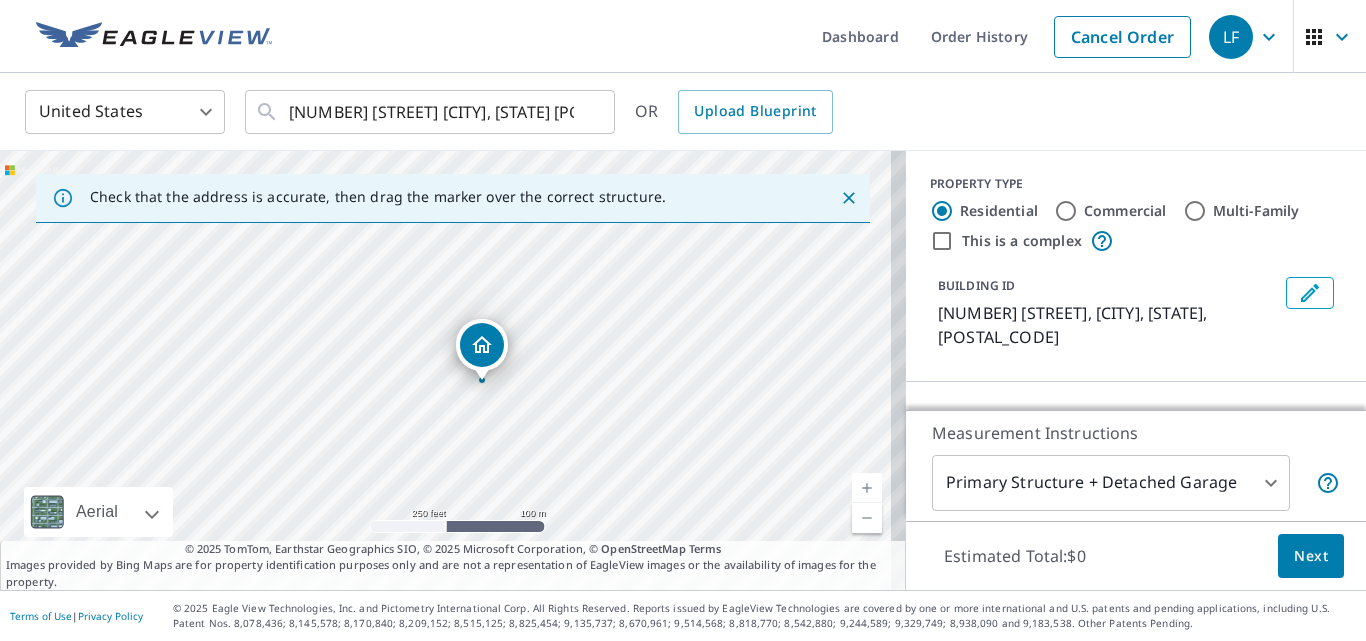 drag, startPoint x: 478, startPoint y: 345, endPoint x: 492, endPoint y: 358, distance: 19.104973 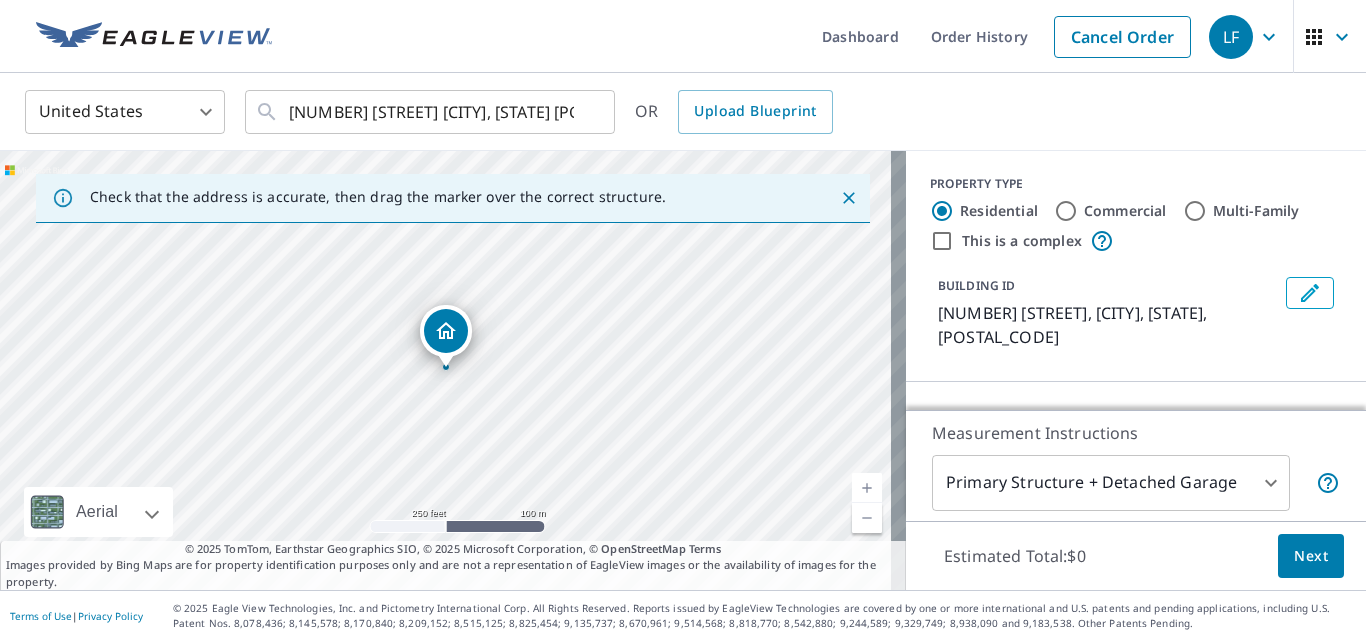 click on "[NUMBER] [STREET] [CITY], [STATE] [POSTAL_CODE]" at bounding box center (453, 370) 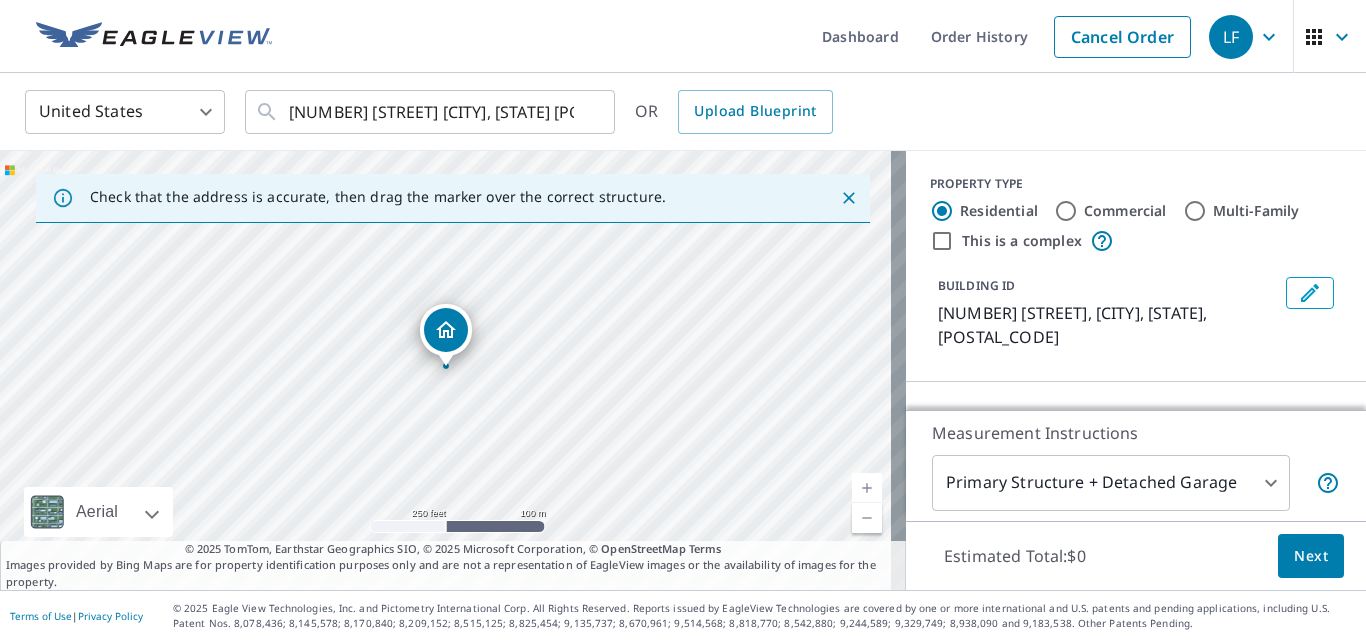 click on "[NUMBER] [STREET] [CITY], [STATE] [POSTAL_CODE]" at bounding box center [453, 370] 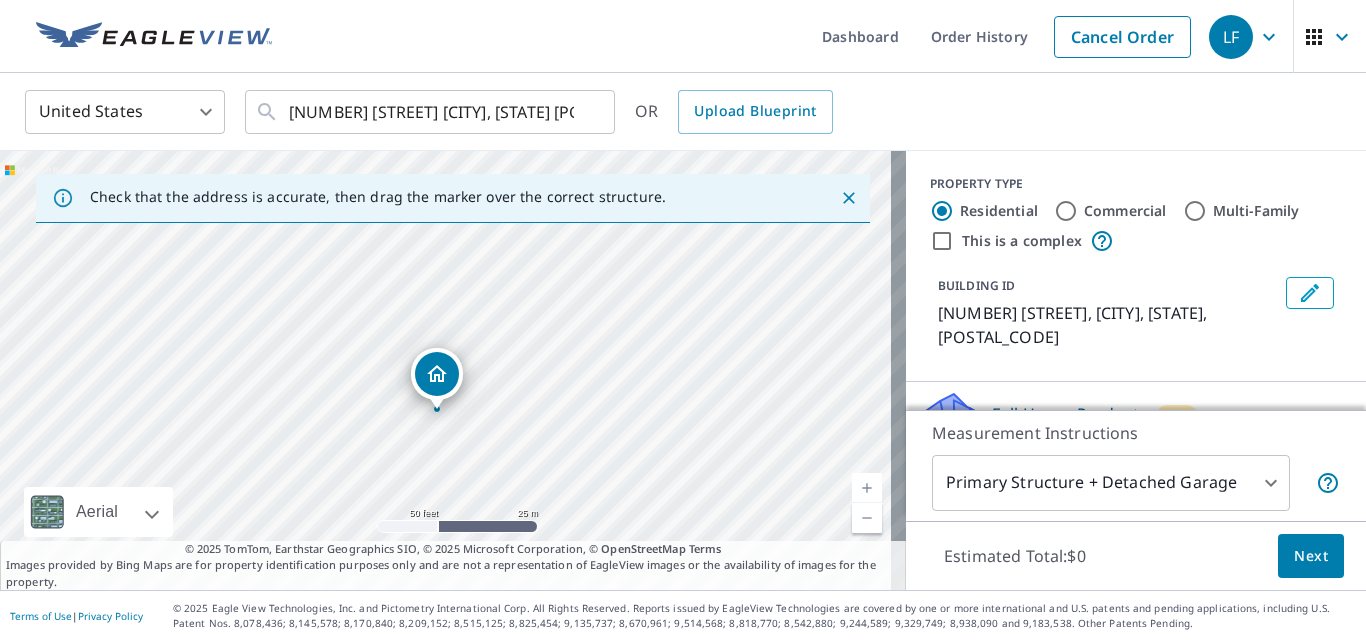 drag, startPoint x: 411, startPoint y: 438, endPoint x: 602, endPoint y: 374, distance: 201.43733 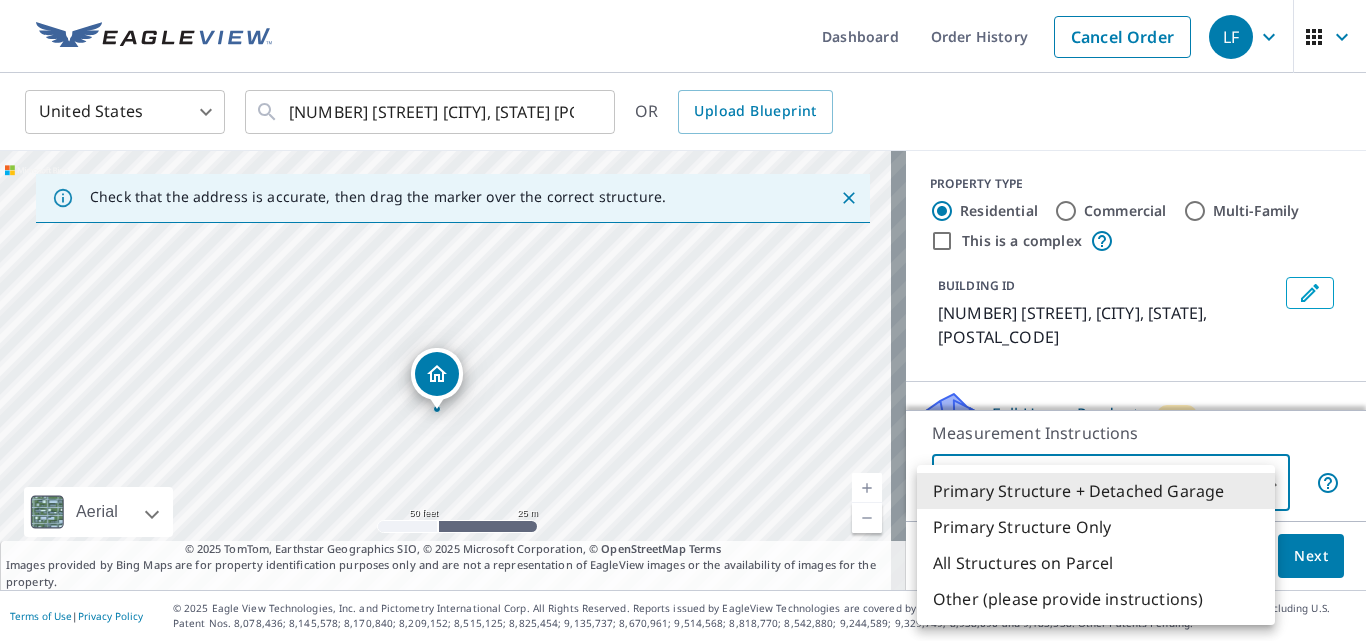 click on "Primary Structure Only" at bounding box center (1096, 527) 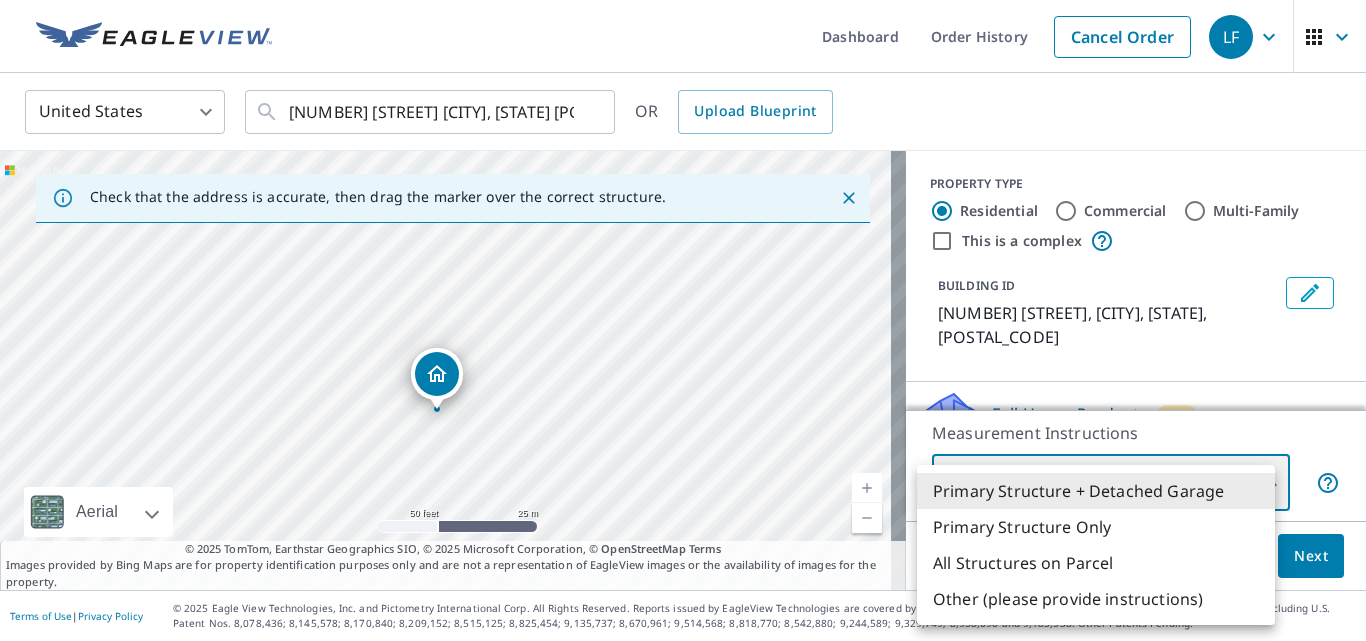 type on "2" 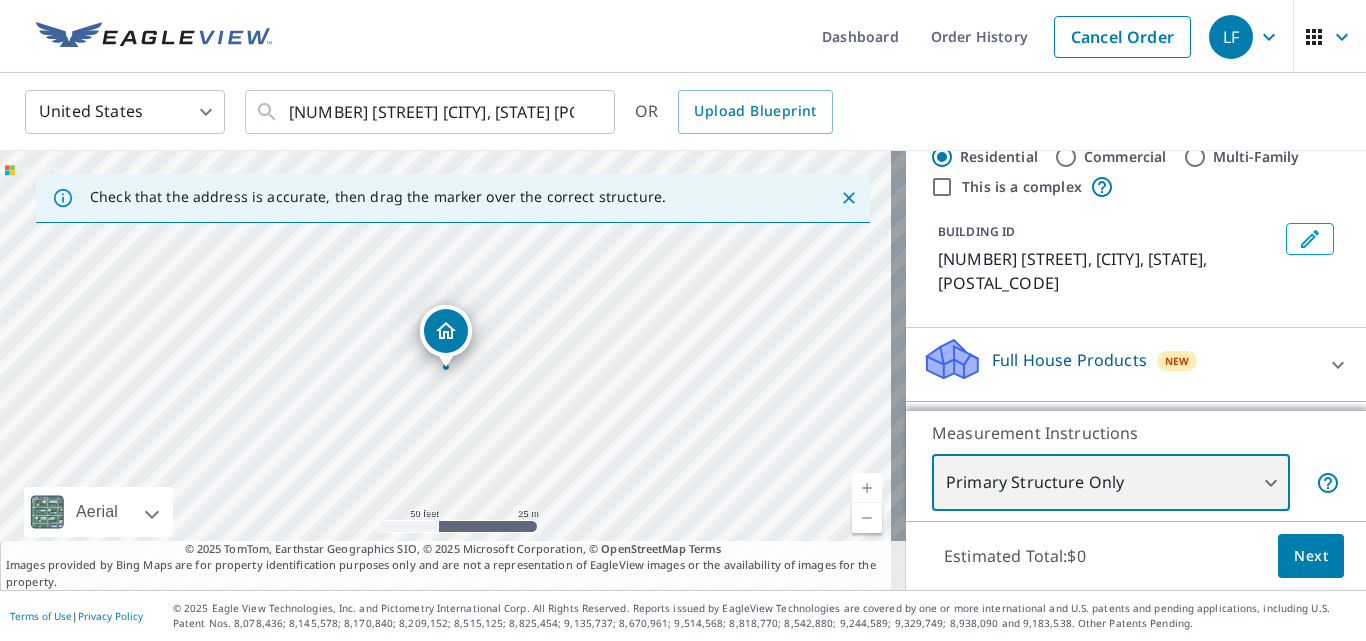 scroll, scrollTop: 100, scrollLeft: 0, axis: vertical 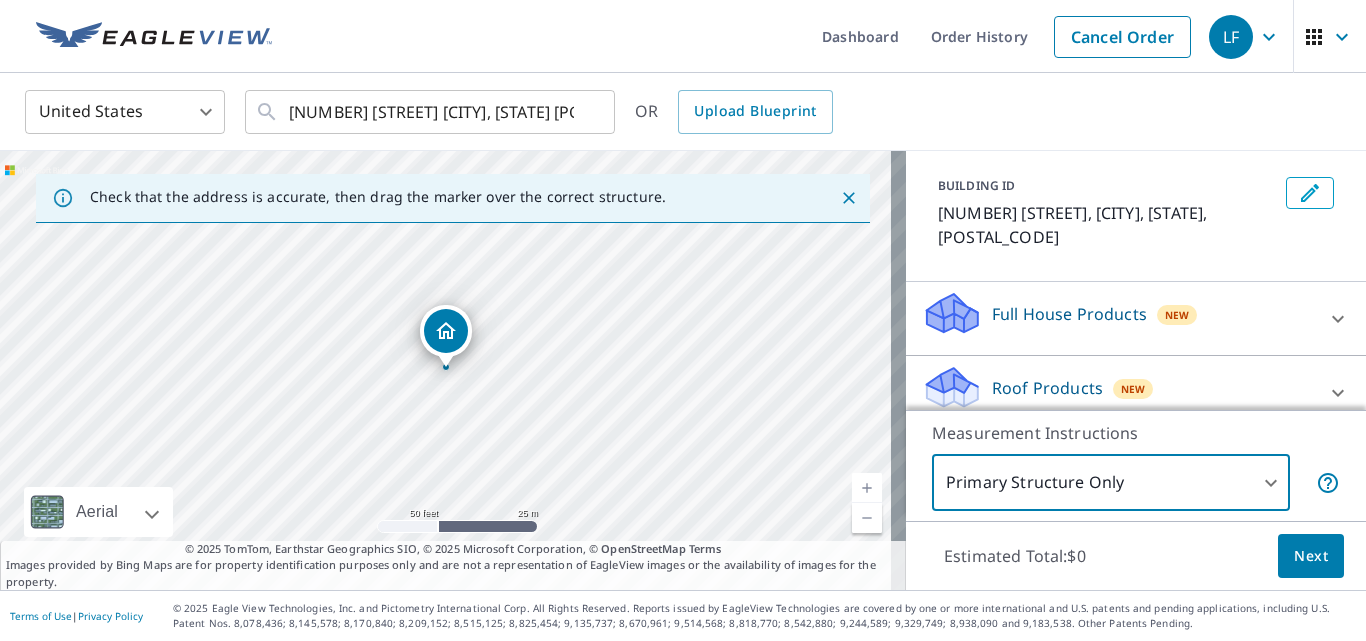 click on "Roof Products" at bounding box center (1047, 388) 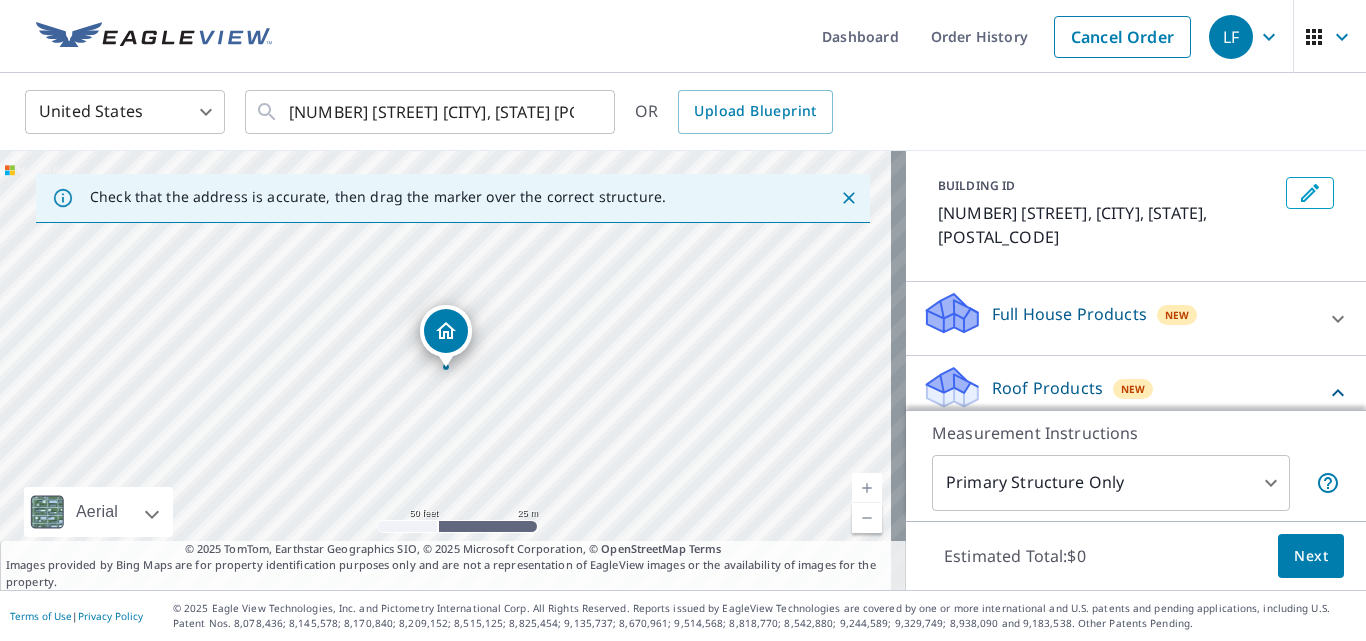 click on "Roof Products" at bounding box center [1047, 388] 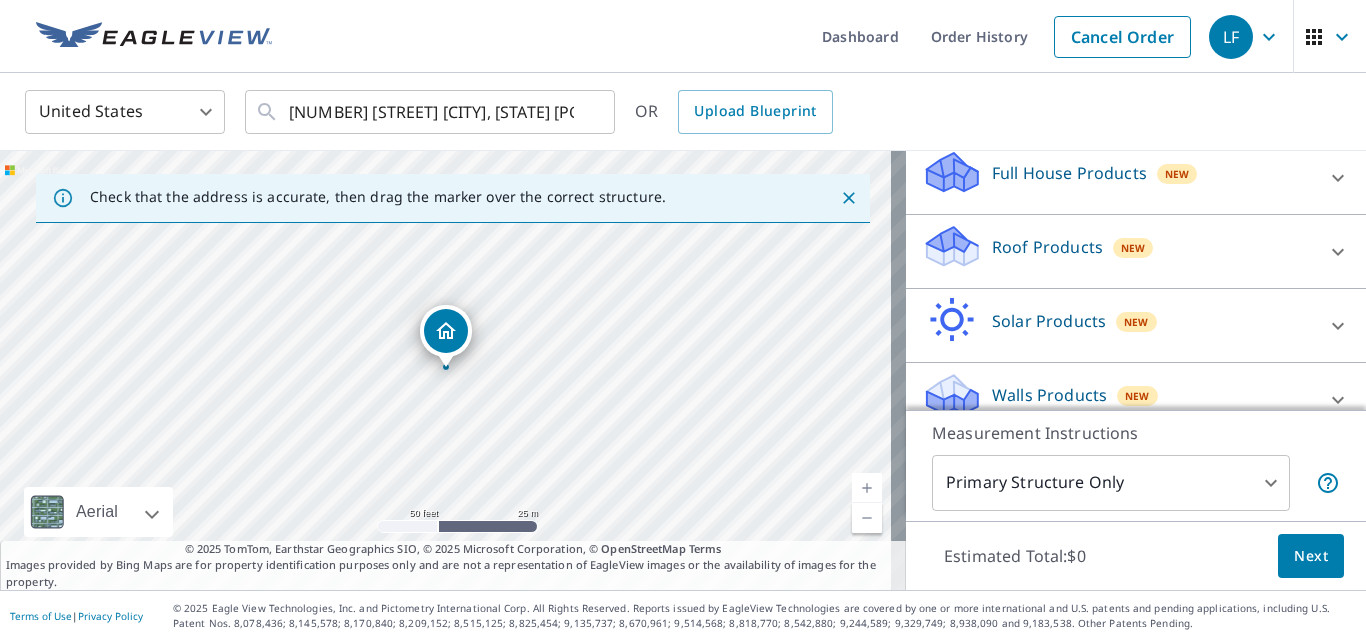scroll, scrollTop: 244, scrollLeft: 0, axis: vertical 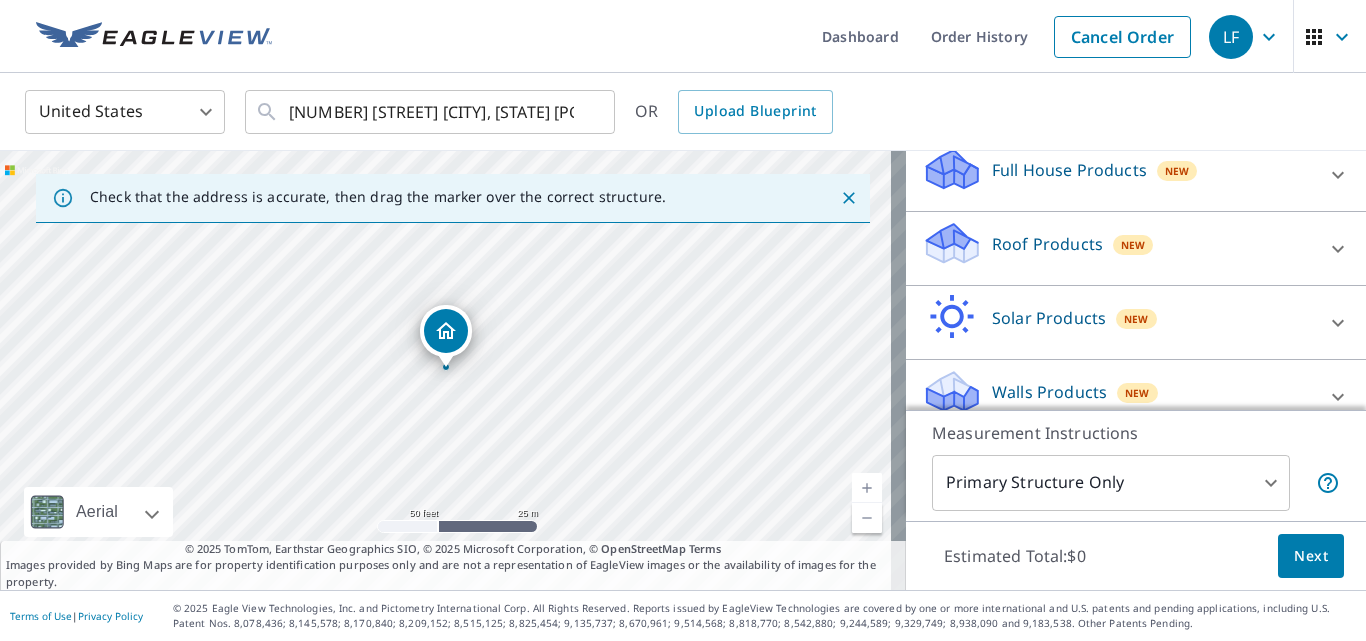 click on "Roof Products New" at bounding box center [1118, 248] 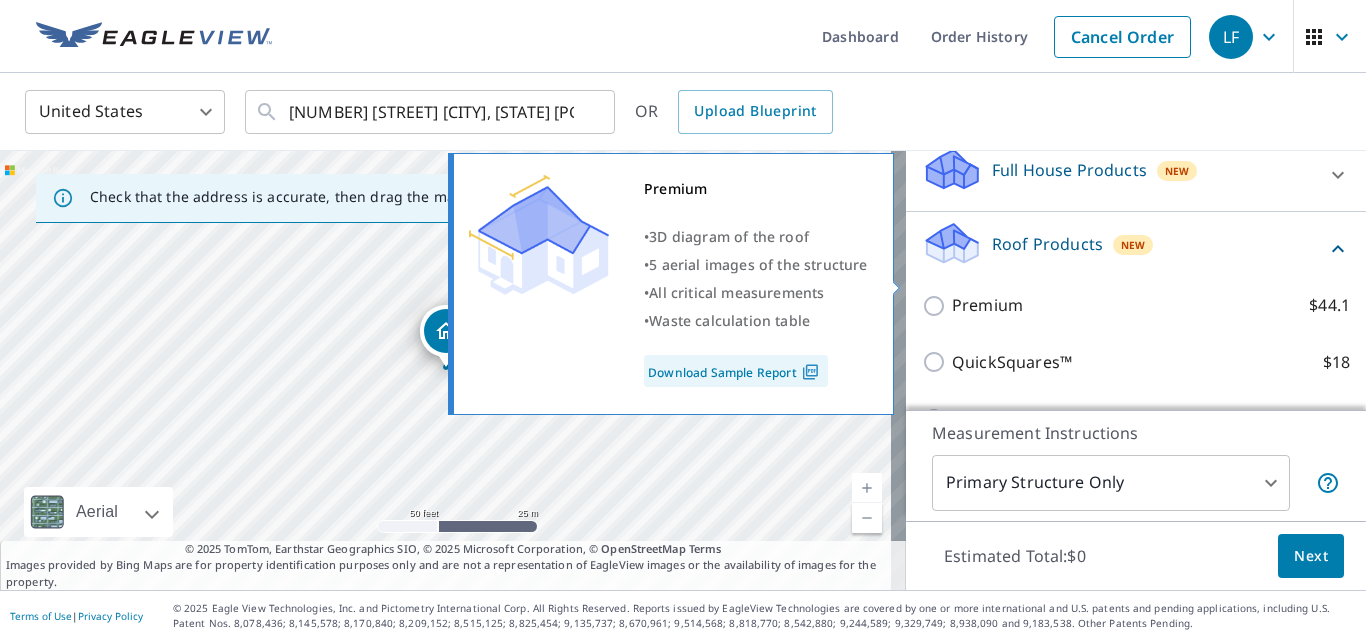 drag, startPoint x: 921, startPoint y: 279, endPoint x: 932, endPoint y: 290, distance: 15.556349 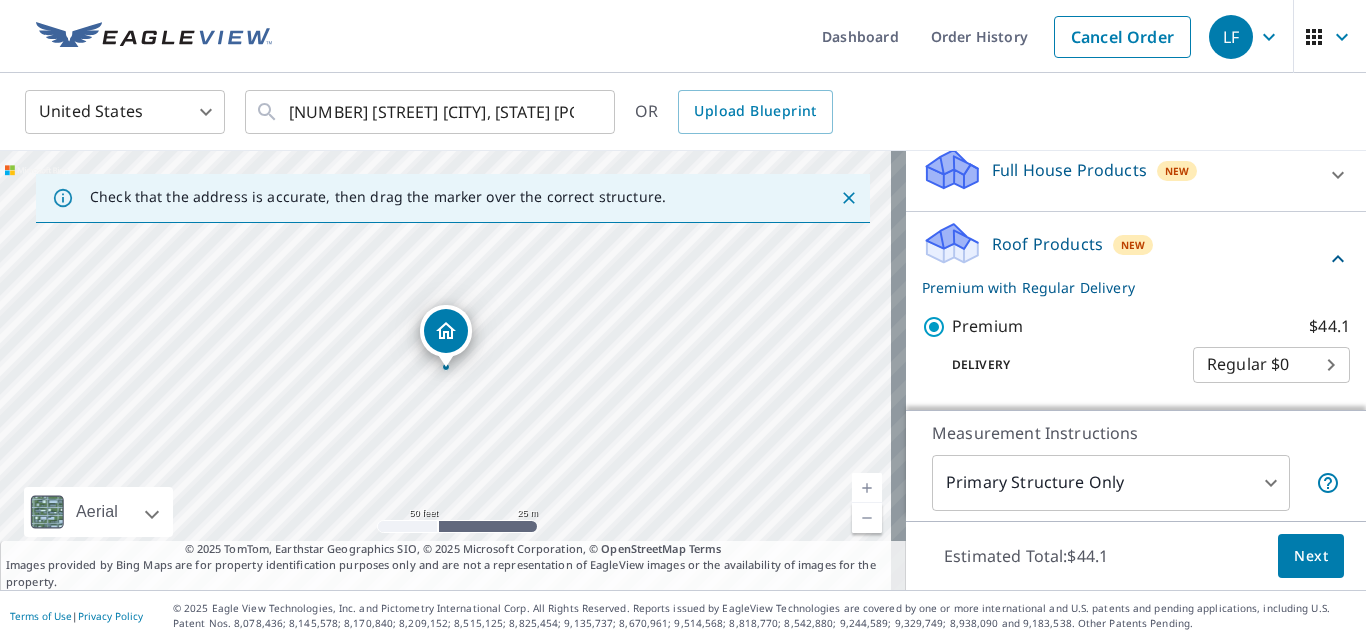 click on "Next" at bounding box center [1311, 556] 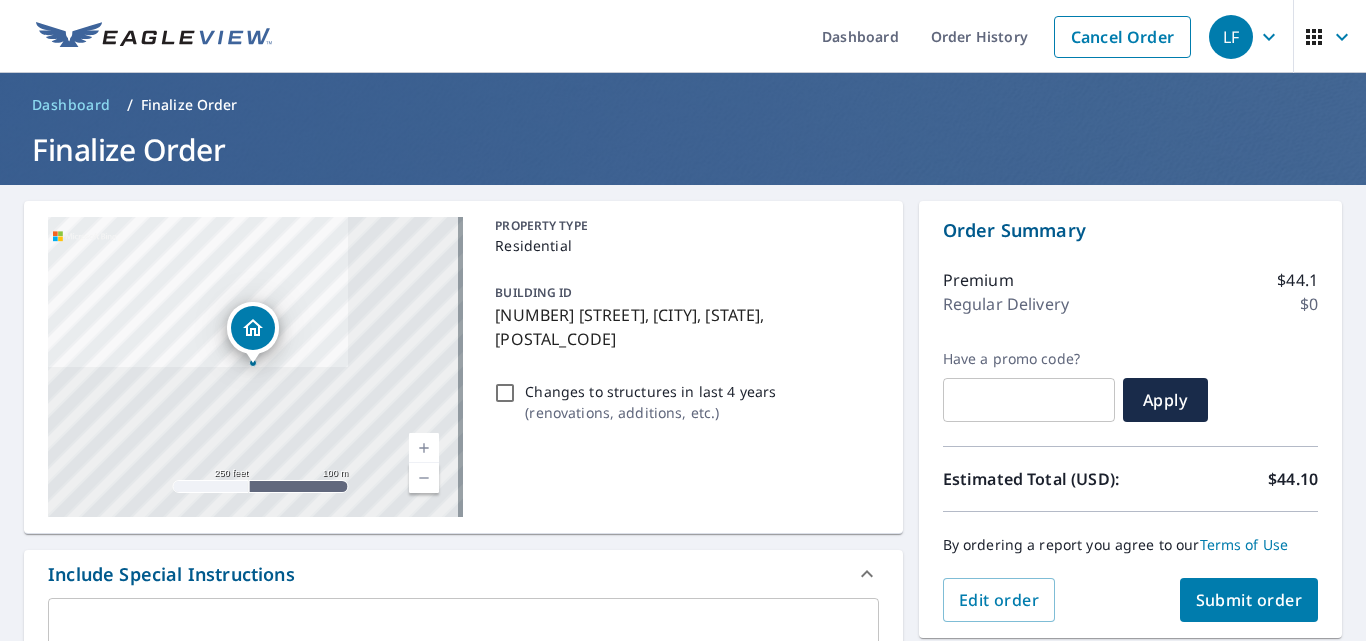 click on "Submit order" at bounding box center [1249, 600] 